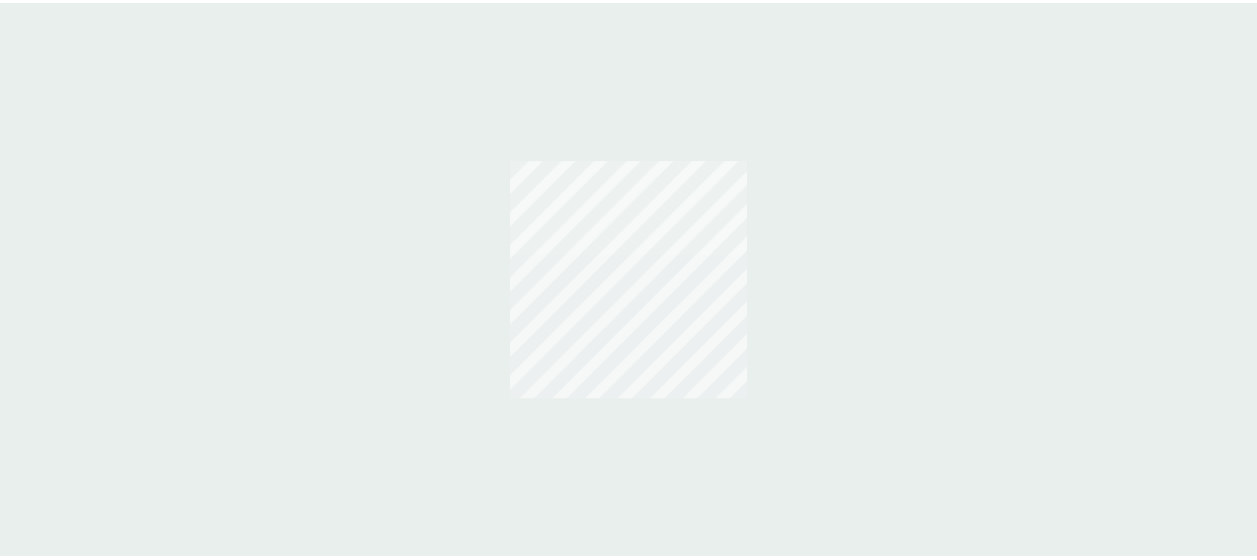 scroll, scrollTop: 0, scrollLeft: 0, axis: both 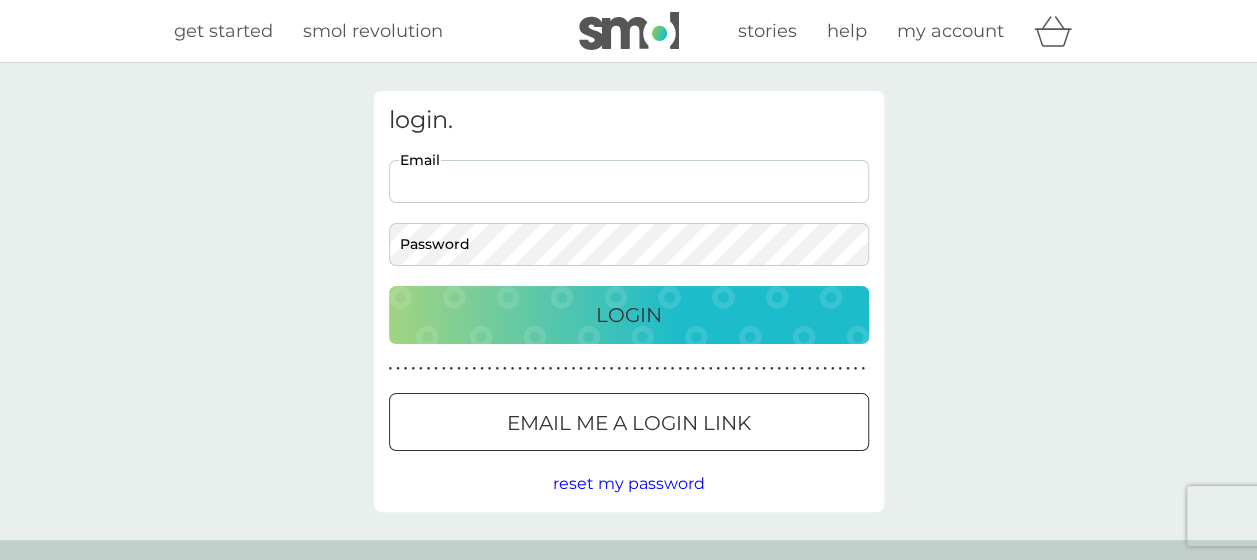 click on "Email" at bounding box center [629, 181] 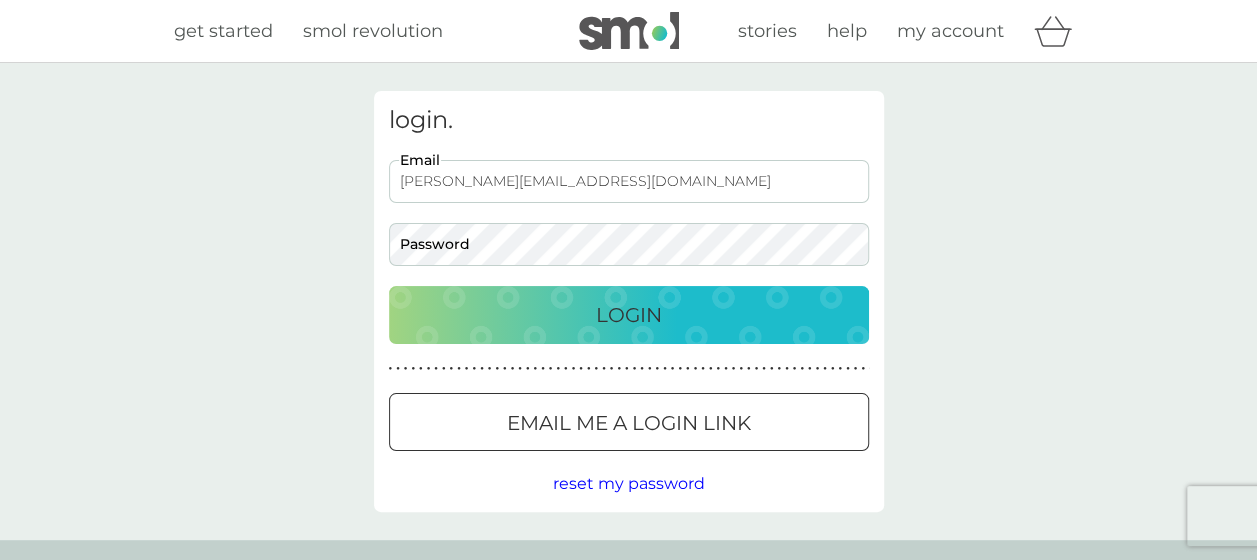 type on "[PERSON_NAME][EMAIL_ADDRESS][DOMAIN_NAME]" 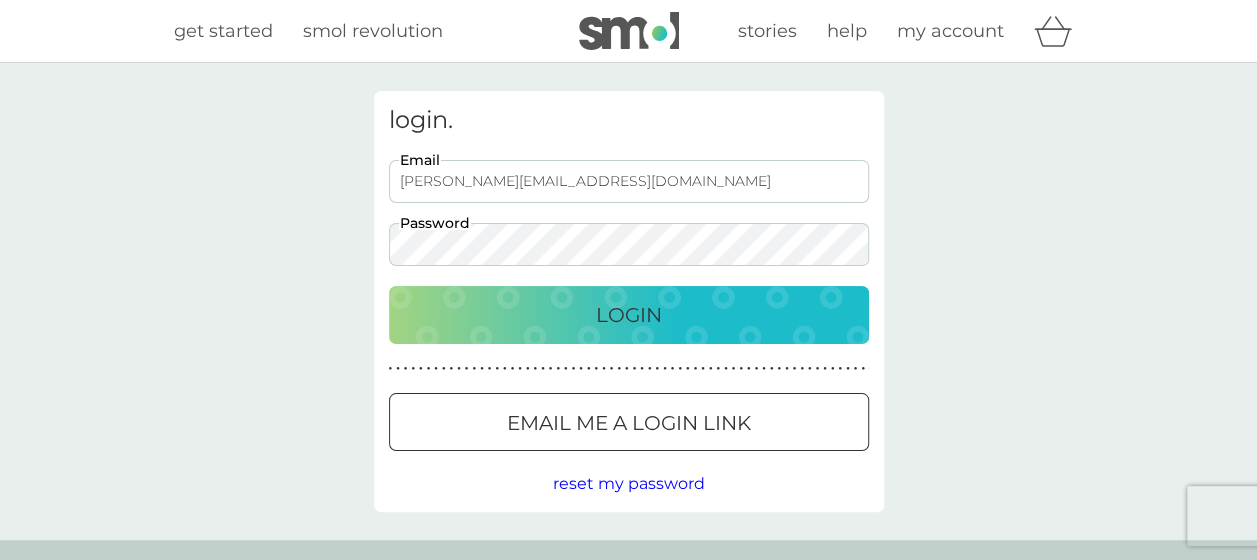 click on "Login" at bounding box center (629, 315) 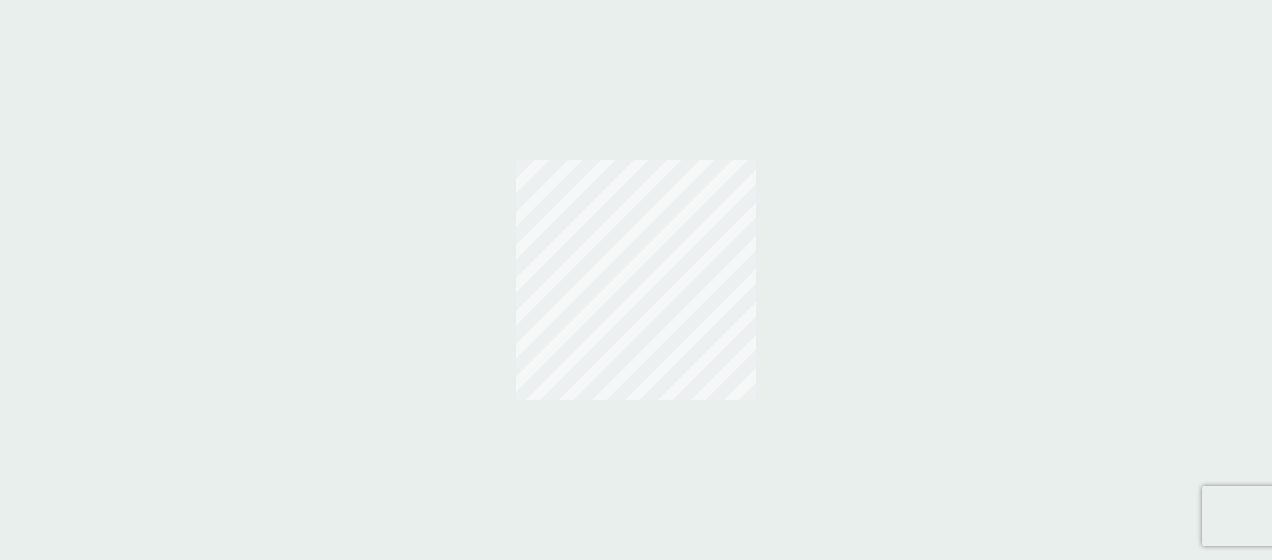 scroll, scrollTop: 0, scrollLeft: 0, axis: both 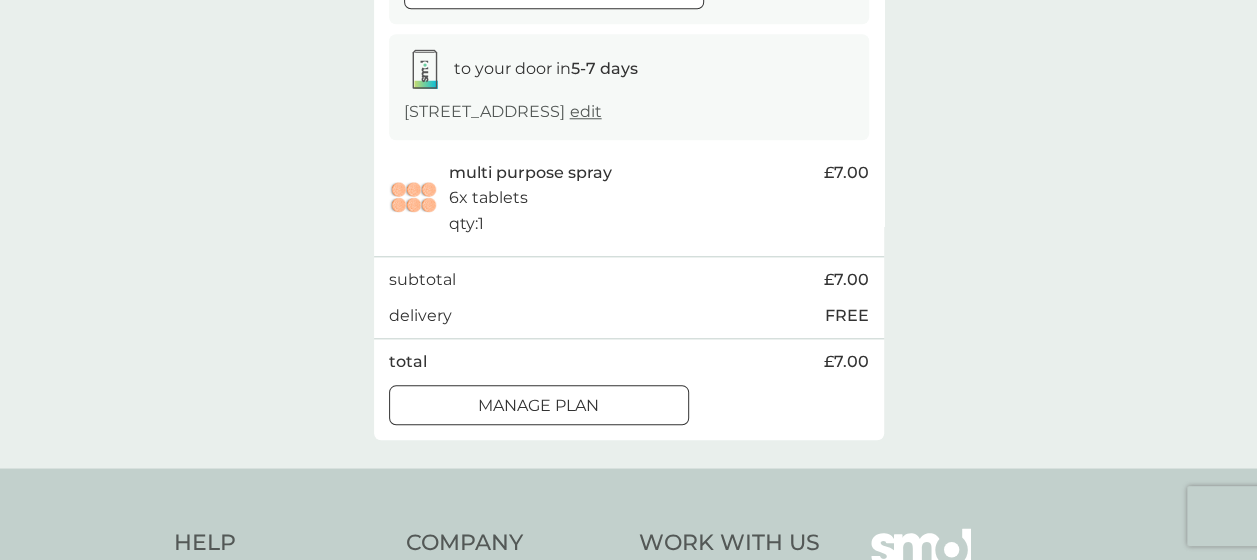 click on "Manage plan" at bounding box center [538, 406] 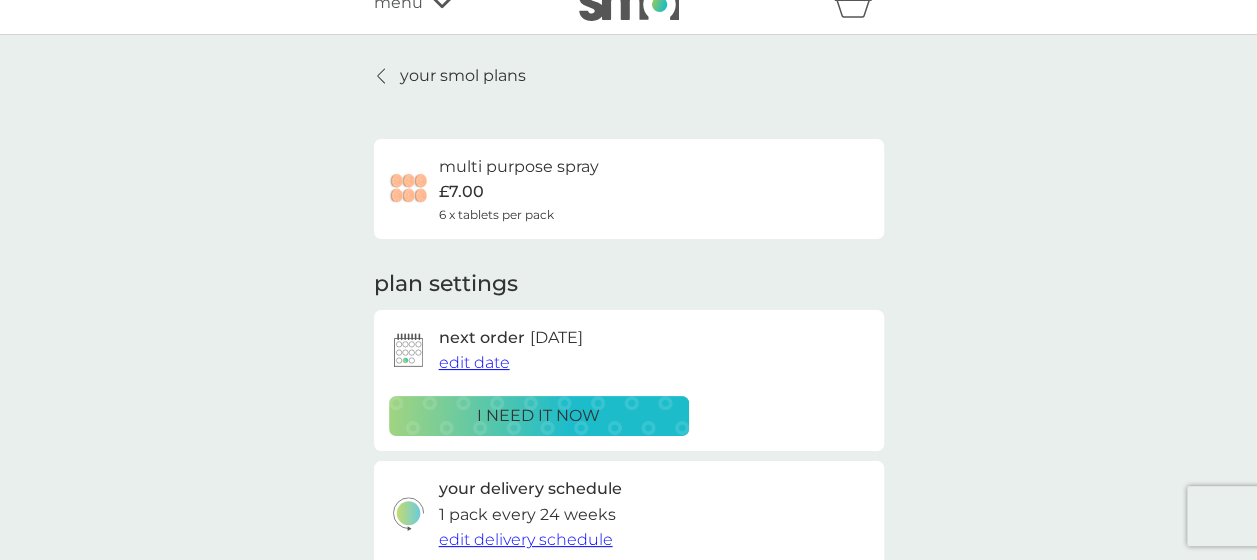 scroll, scrollTop: 0, scrollLeft: 0, axis: both 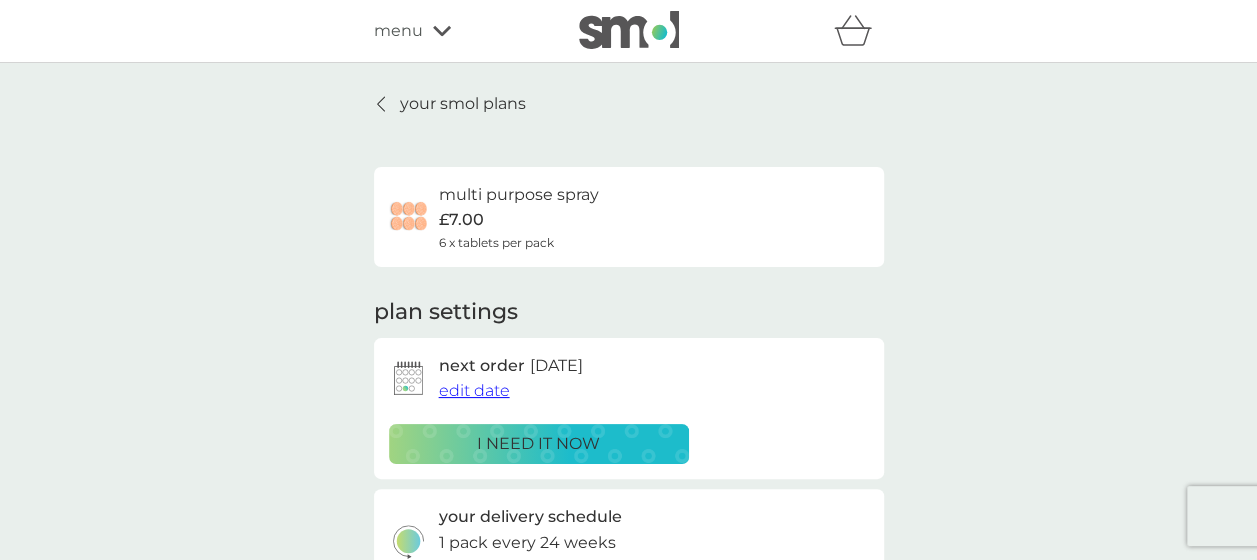 click on "edit date" at bounding box center [474, 390] 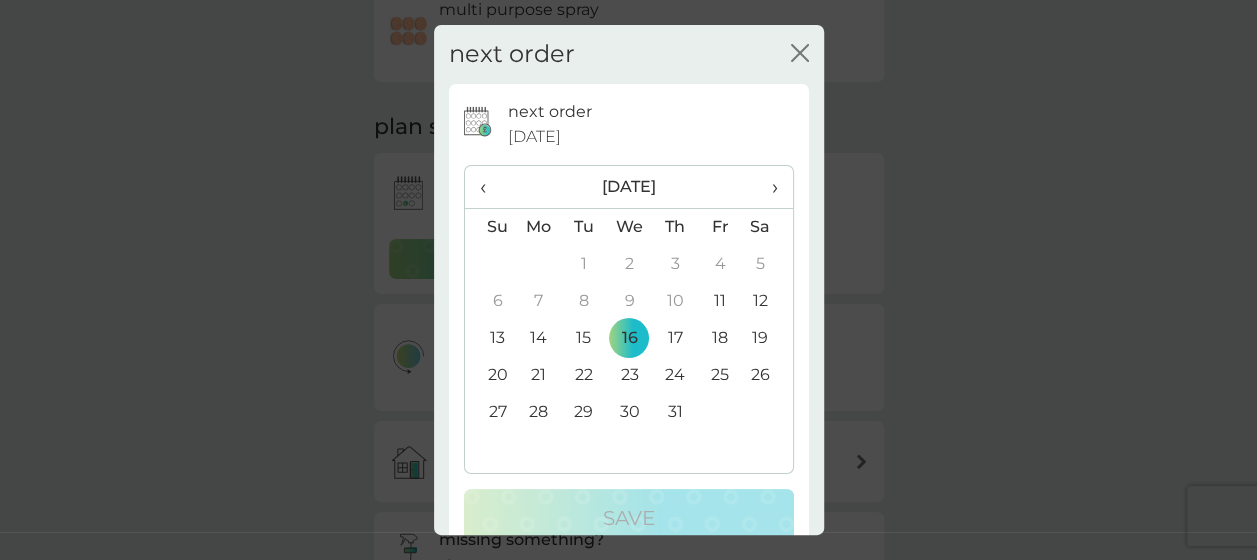 scroll, scrollTop: 0, scrollLeft: 0, axis: both 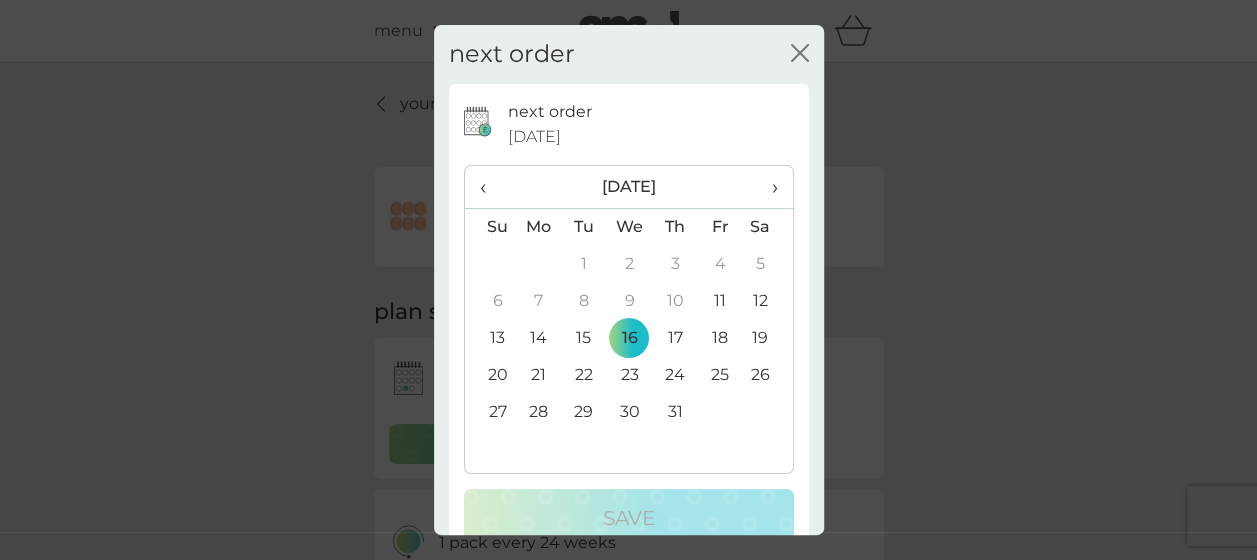 click on "›" at bounding box center [767, 187] 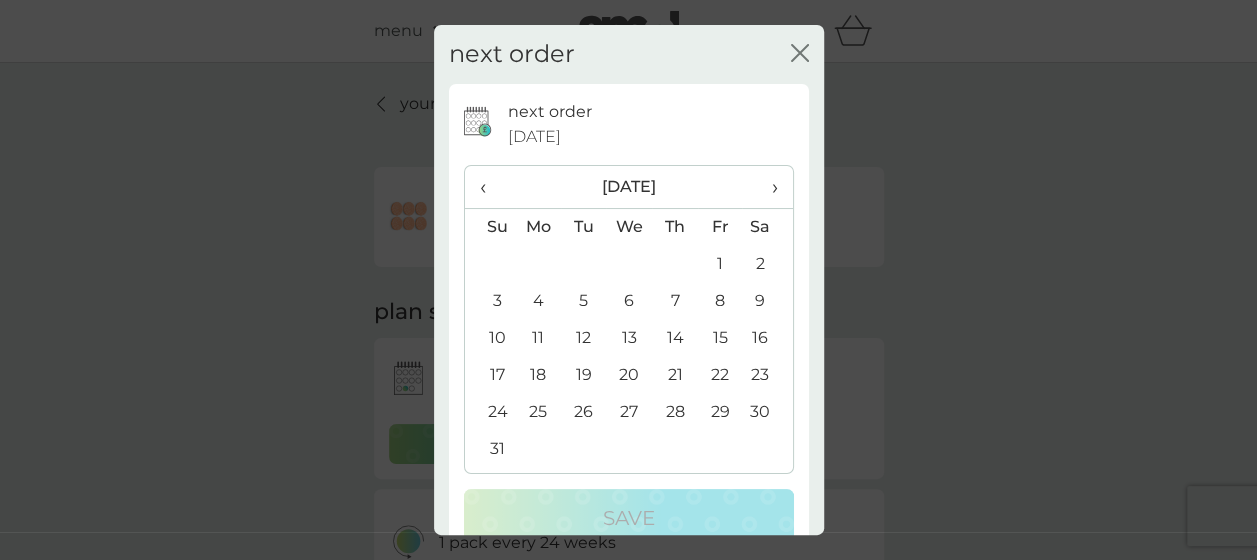 click on "›" at bounding box center (767, 187) 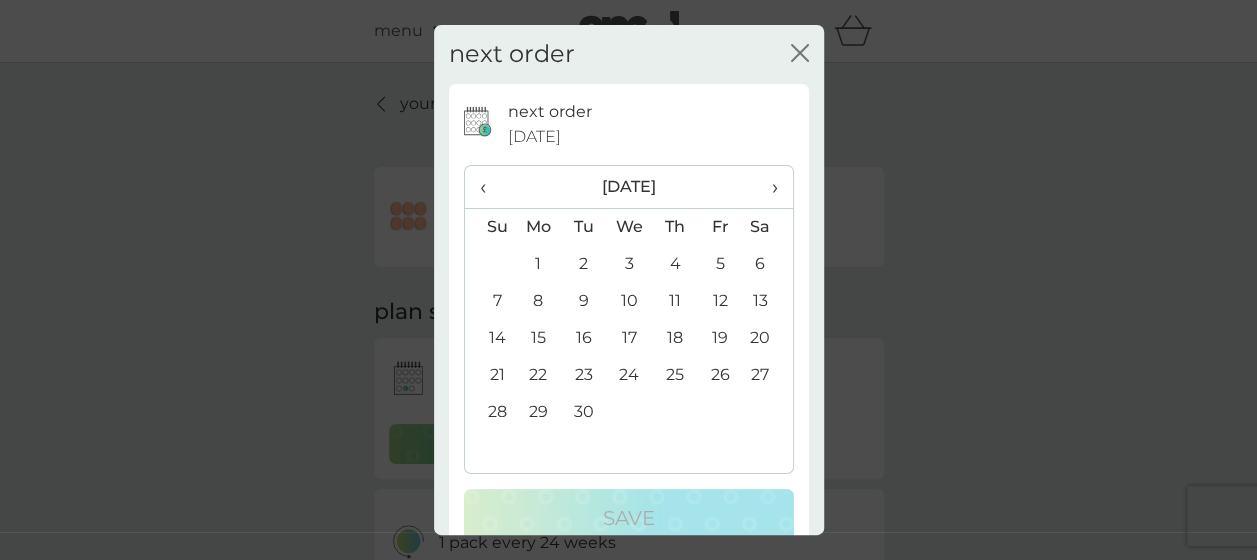 click on "16" at bounding box center (583, 338) 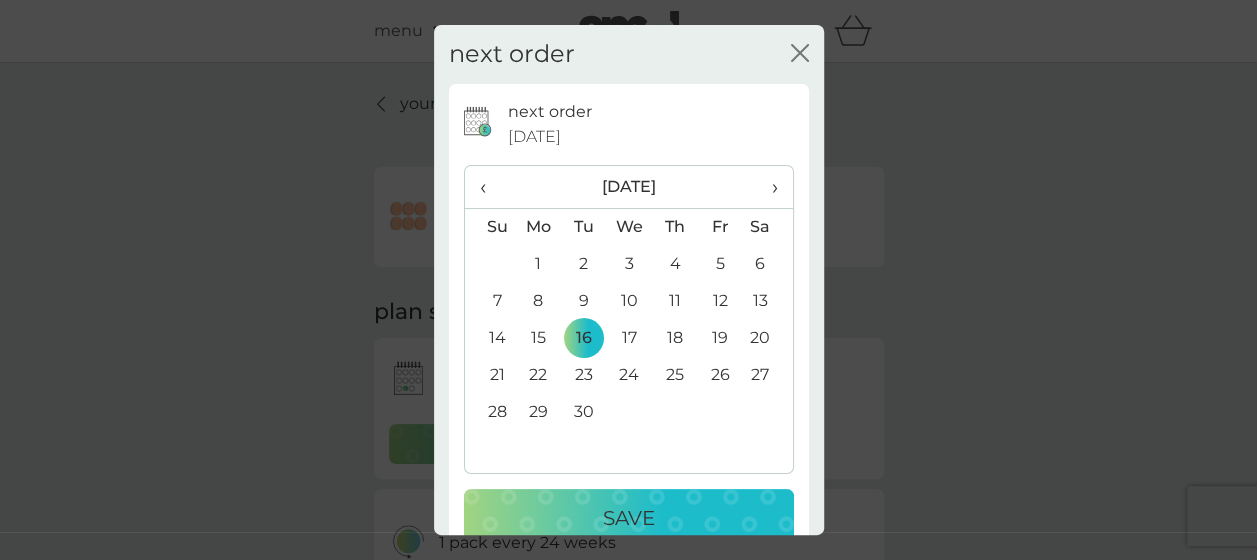 click on "Save" at bounding box center [629, 518] 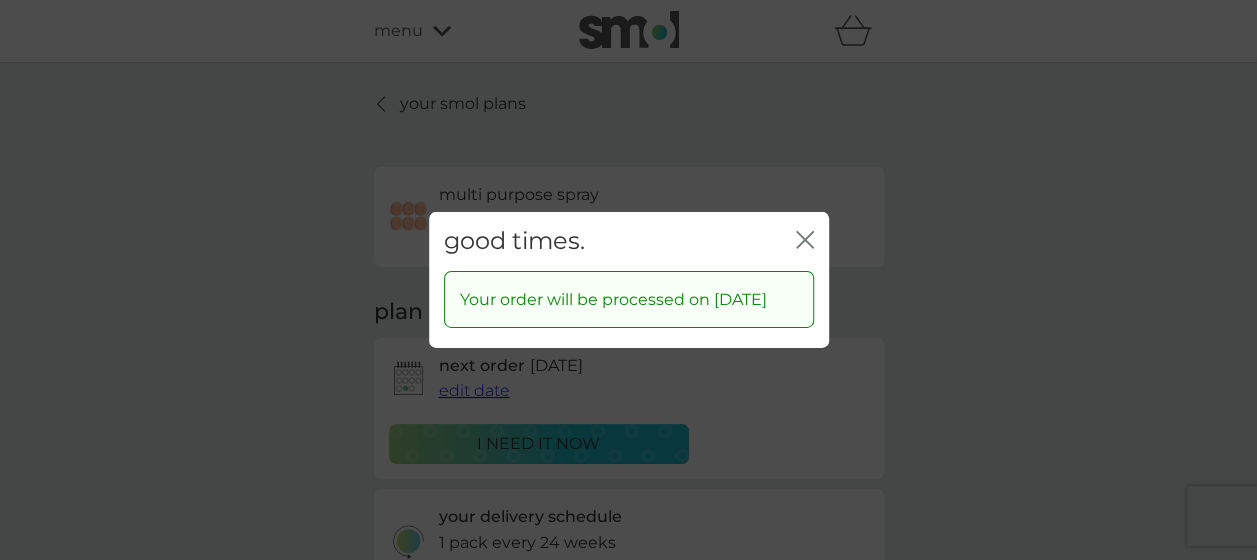 click on "close" 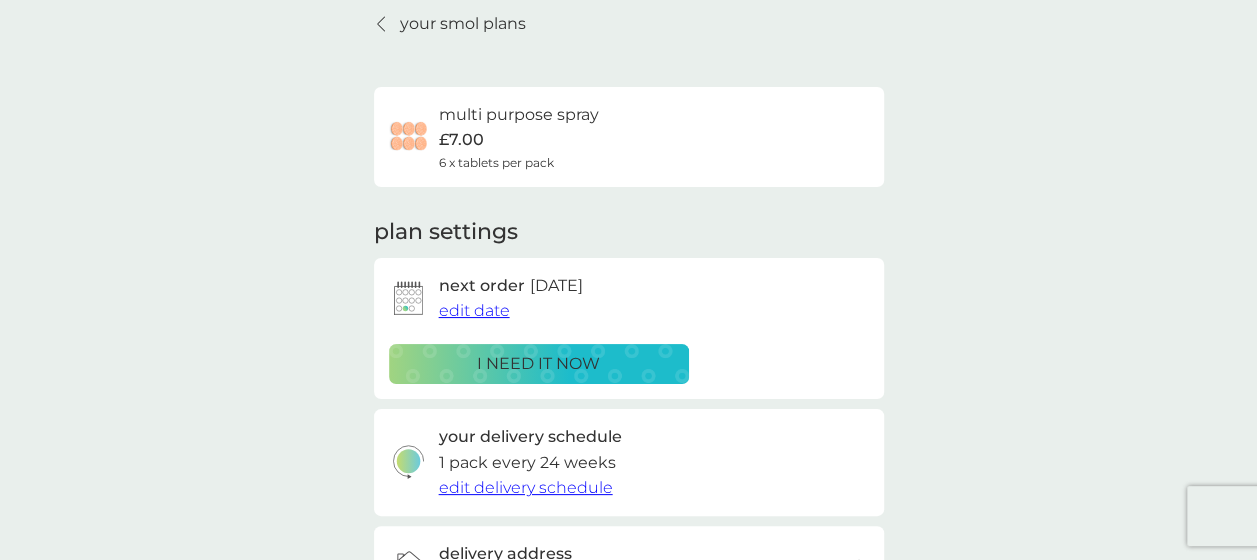 scroll, scrollTop: 0, scrollLeft: 0, axis: both 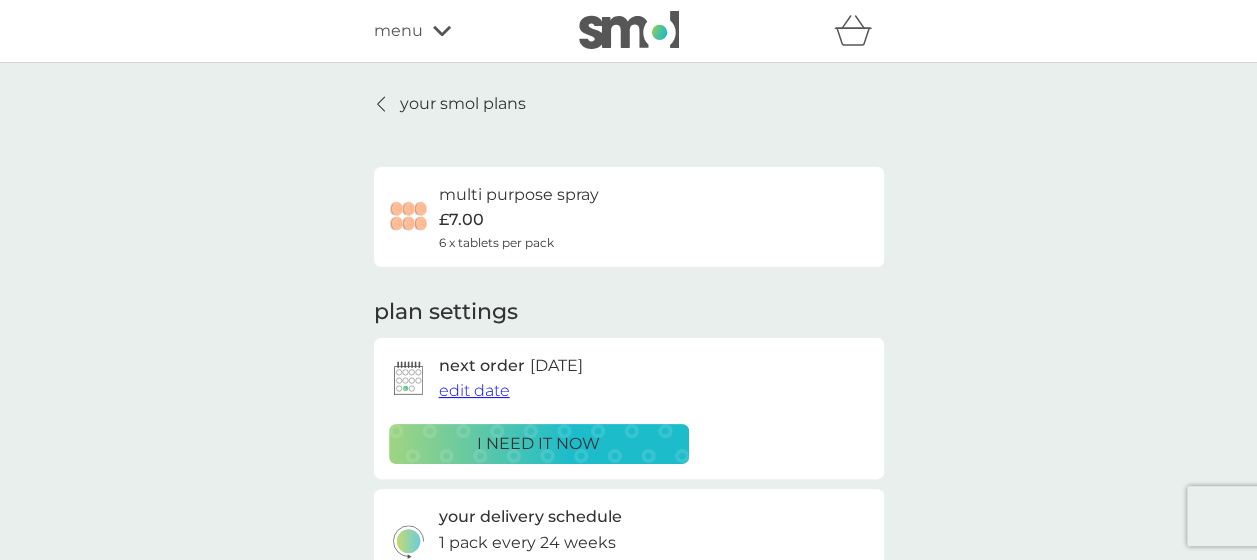 click on "your smol plans" at bounding box center [463, 104] 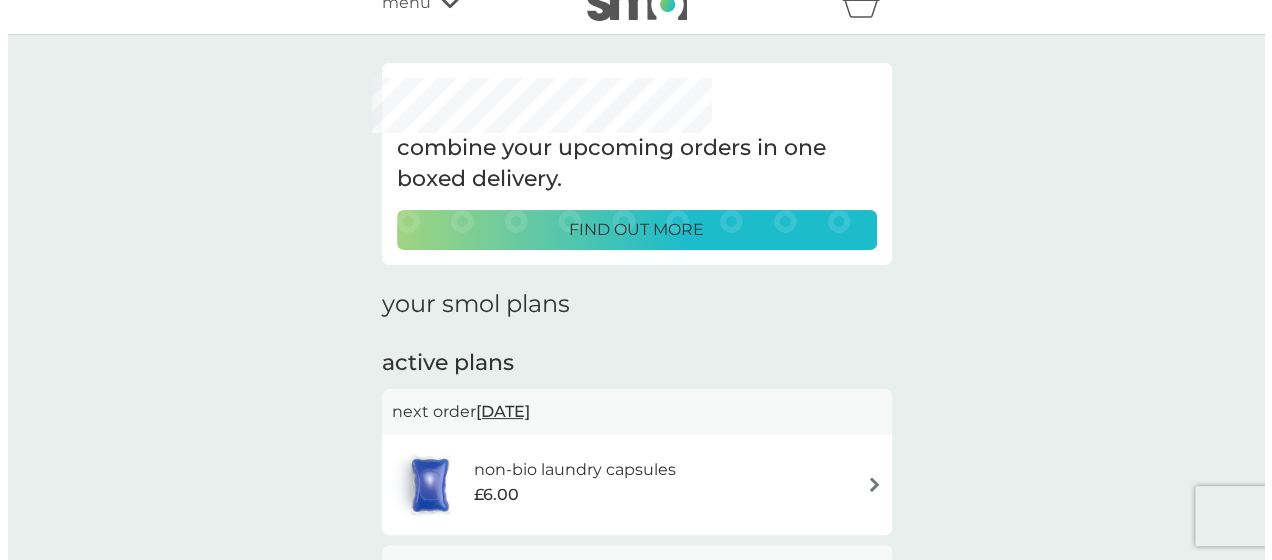 scroll, scrollTop: 0, scrollLeft: 0, axis: both 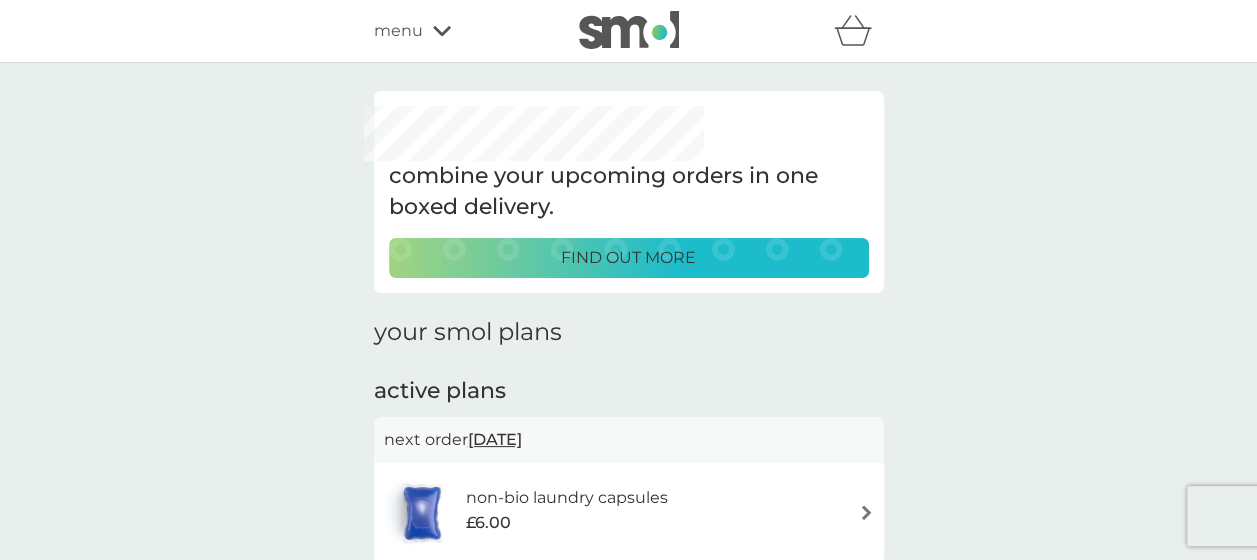 click on "menu" at bounding box center [398, 31] 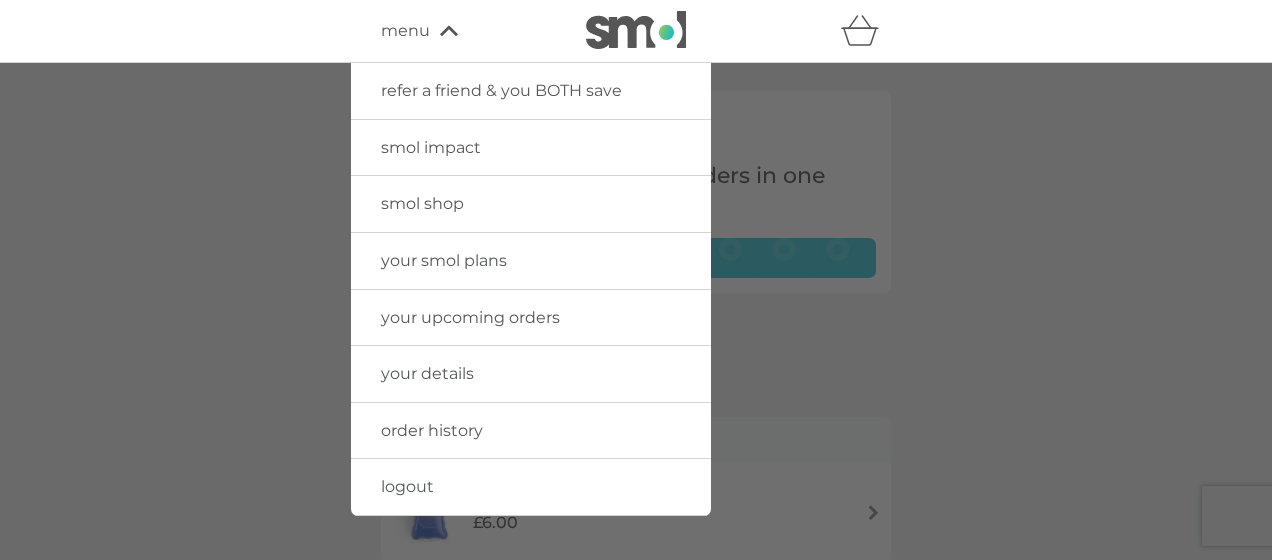 click on "logout" at bounding box center [407, 486] 